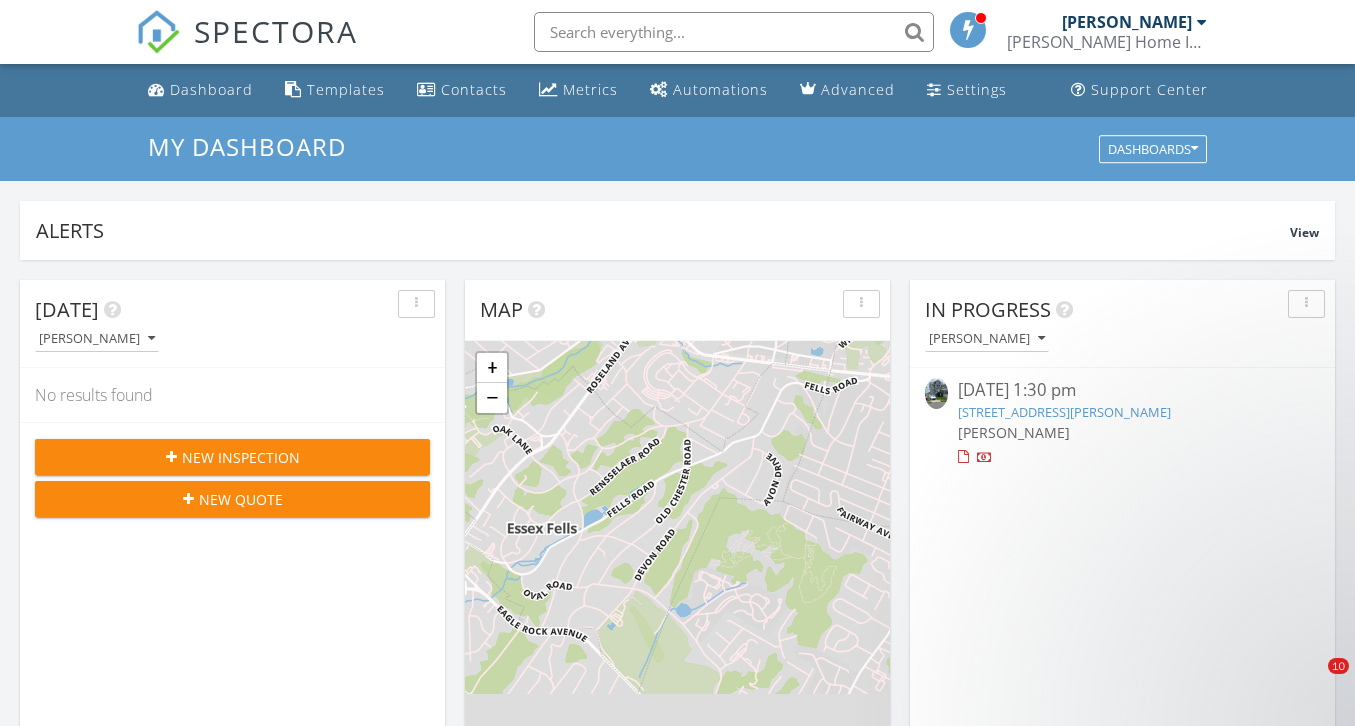 scroll, scrollTop: 1104, scrollLeft: 0, axis: vertical 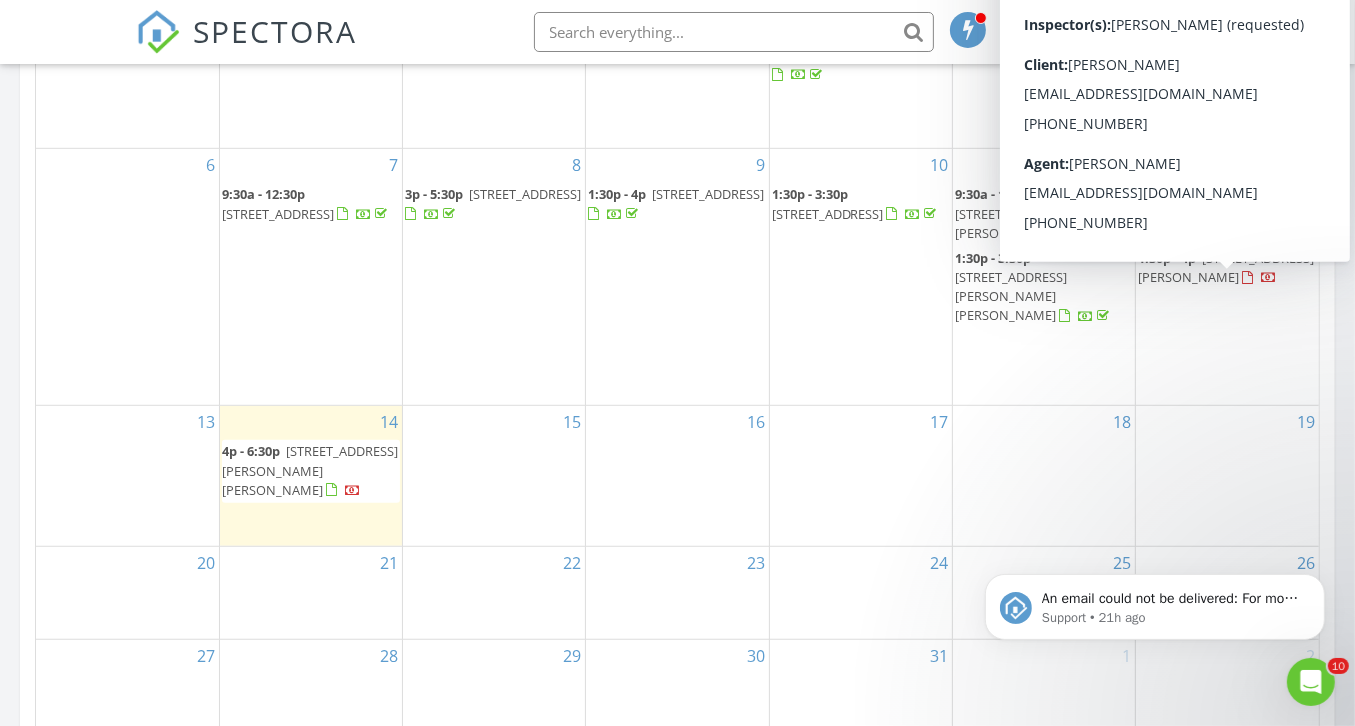 click on "1697 Van Ness Terrace, Union 07083" at bounding box center (1226, 267) 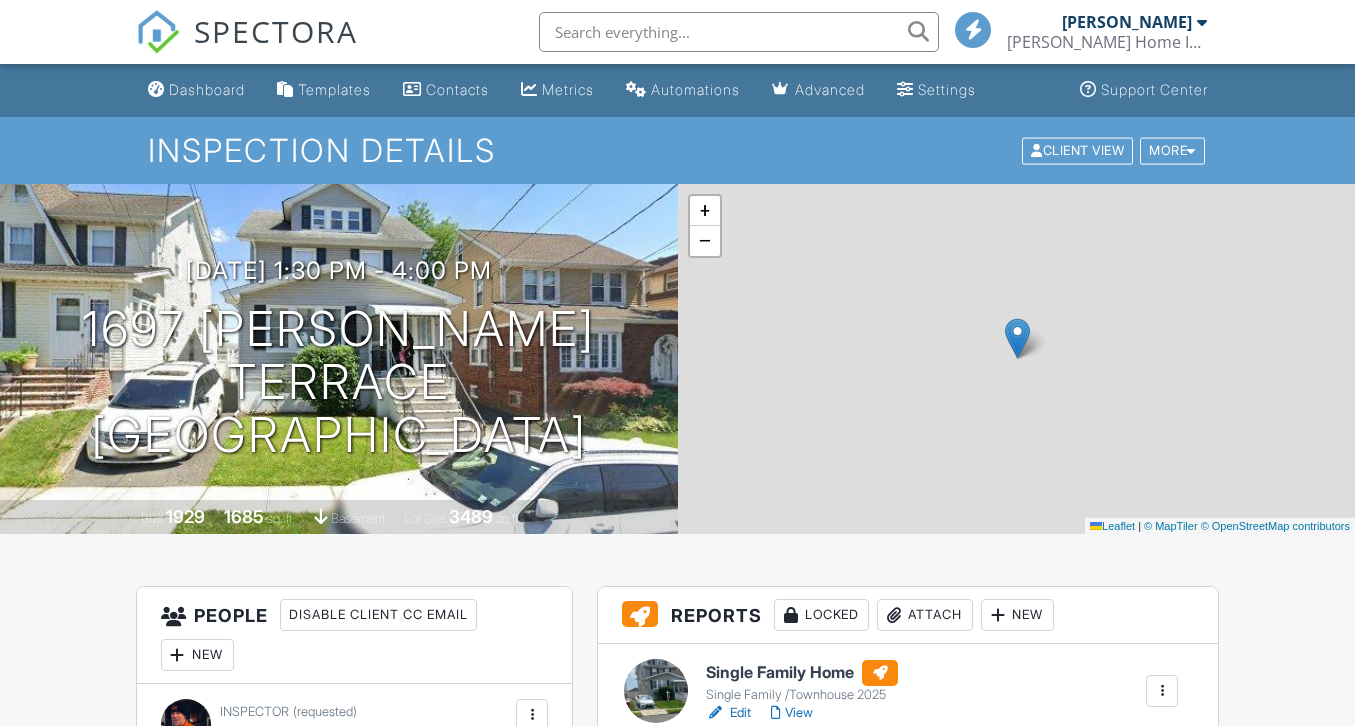 scroll, scrollTop: 0, scrollLeft: 0, axis: both 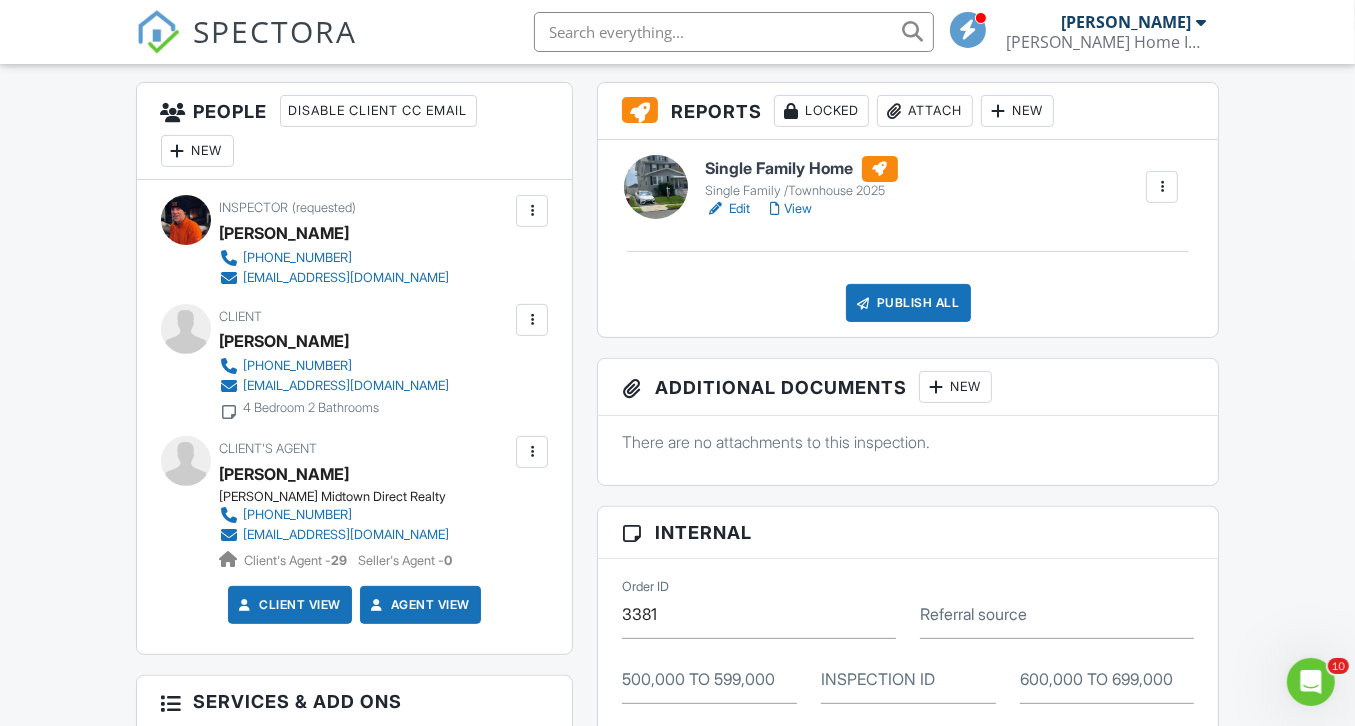 click on "Publish All" at bounding box center (908, 303) 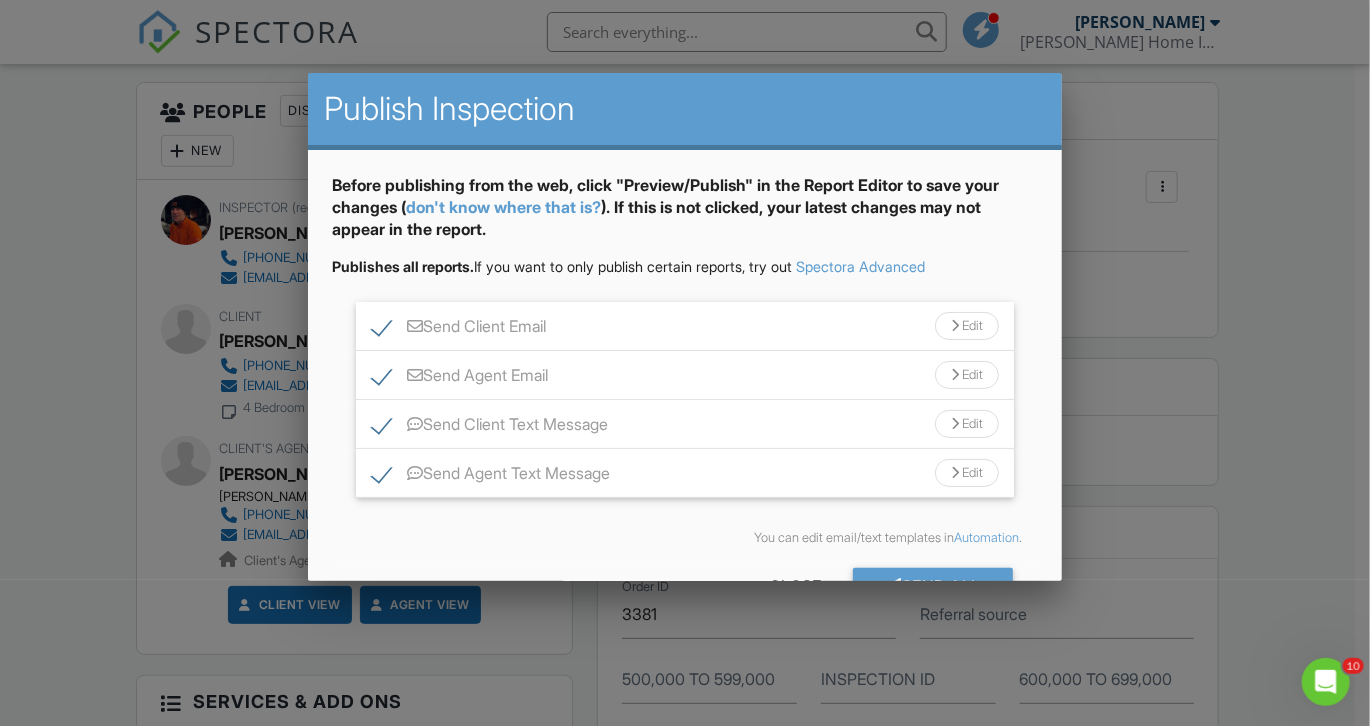 click on "Edit" at bounding box center (967, 424) 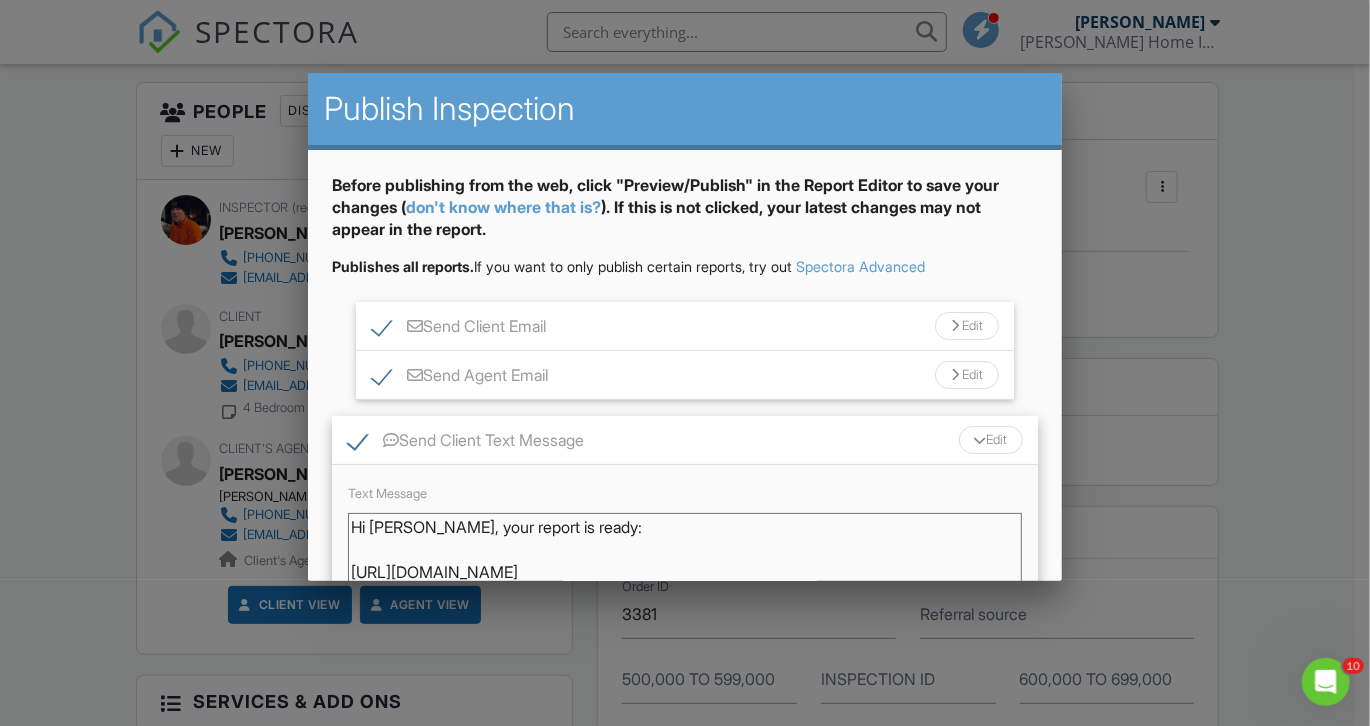 click on "Hi [PERSON_NAME], your report is ready:
[URL][DOMAIN_NAME]
- [PERSON_NAME] [PHONE_NUMBER]" at bounding box center [685, 563] 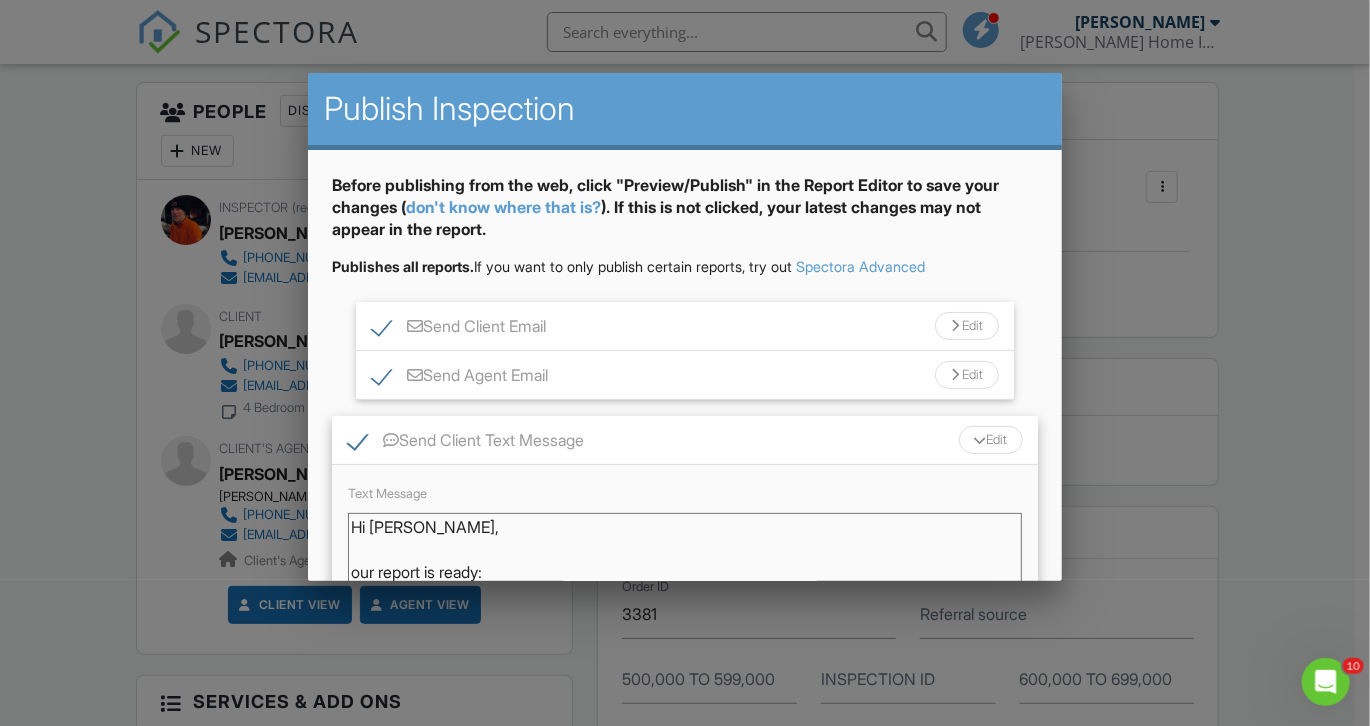 scroll, scrollTop: 0, scrollLeft: 0, axis: both 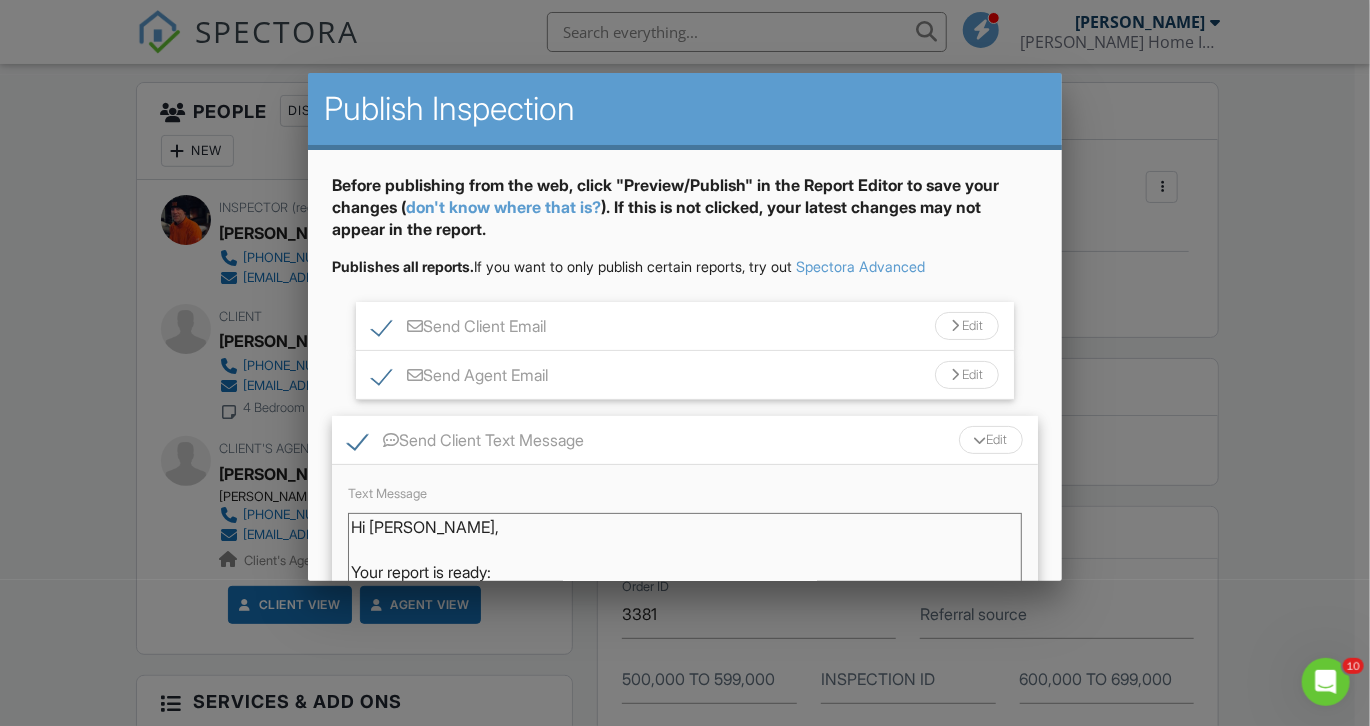 type on "Hi [PERSON_NAME],
Your report is ready:
[URL][DOMAIN_NAME]
- [PERSON_NAME] [PHONE_NUMBER]" 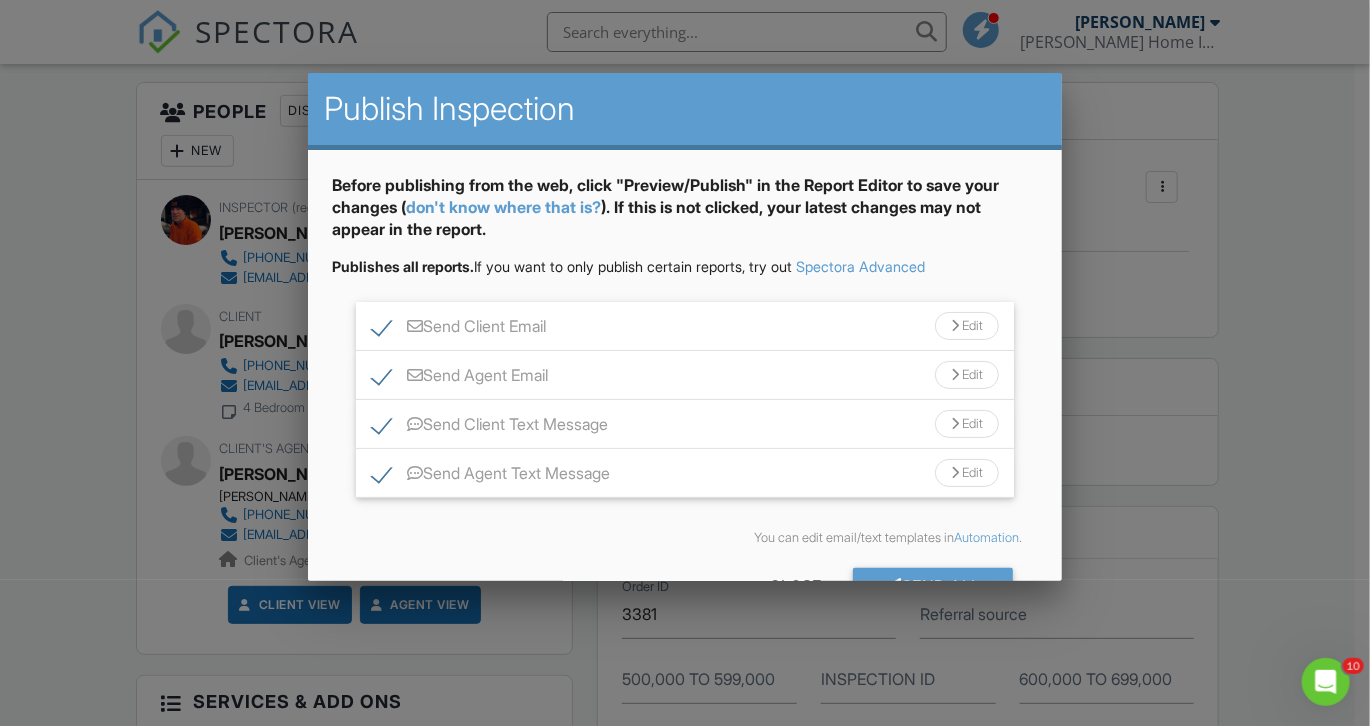 click at bounding box center (955, 473) 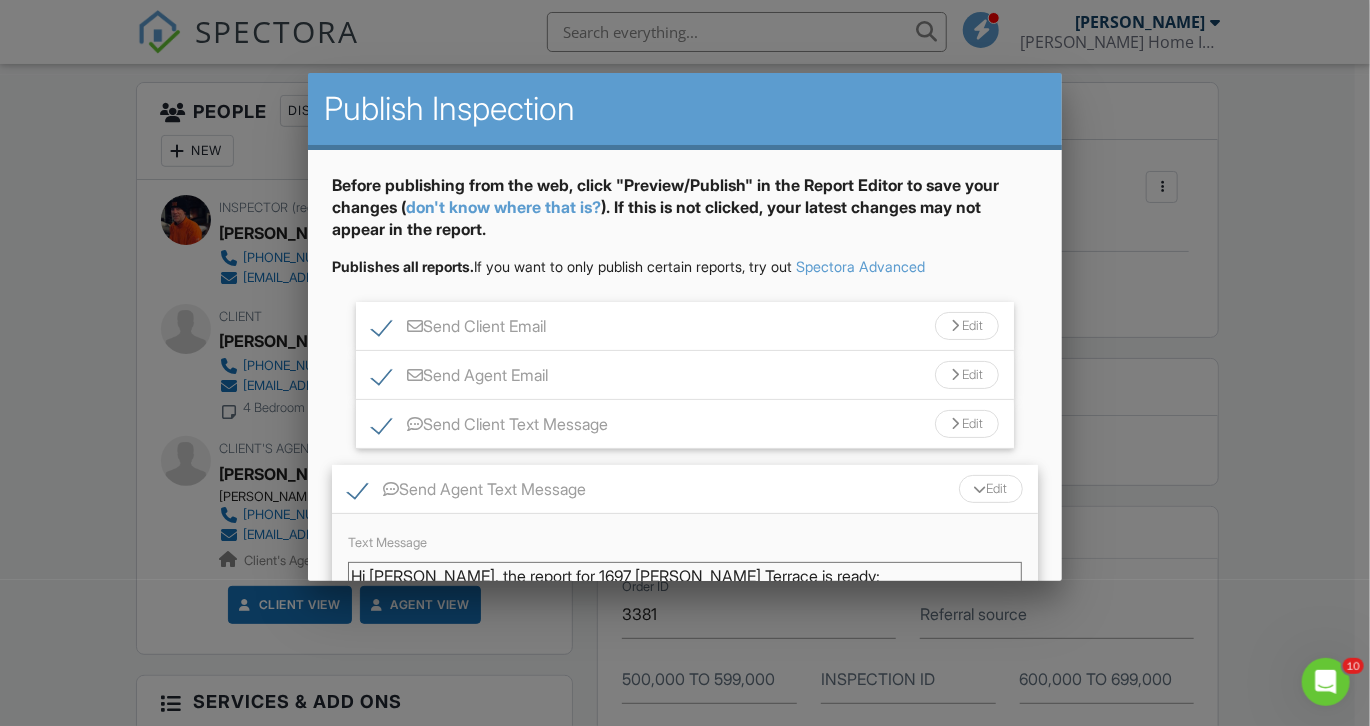 click on "Hi [PERSON_NAME], the report for 1697 [PERSON_NAME] Terrace is ready:
[URL][DOMAIN_NAME]
- [PERSON_NAME] [PHONE_NUMBER]" at bounding box center (685, 612) 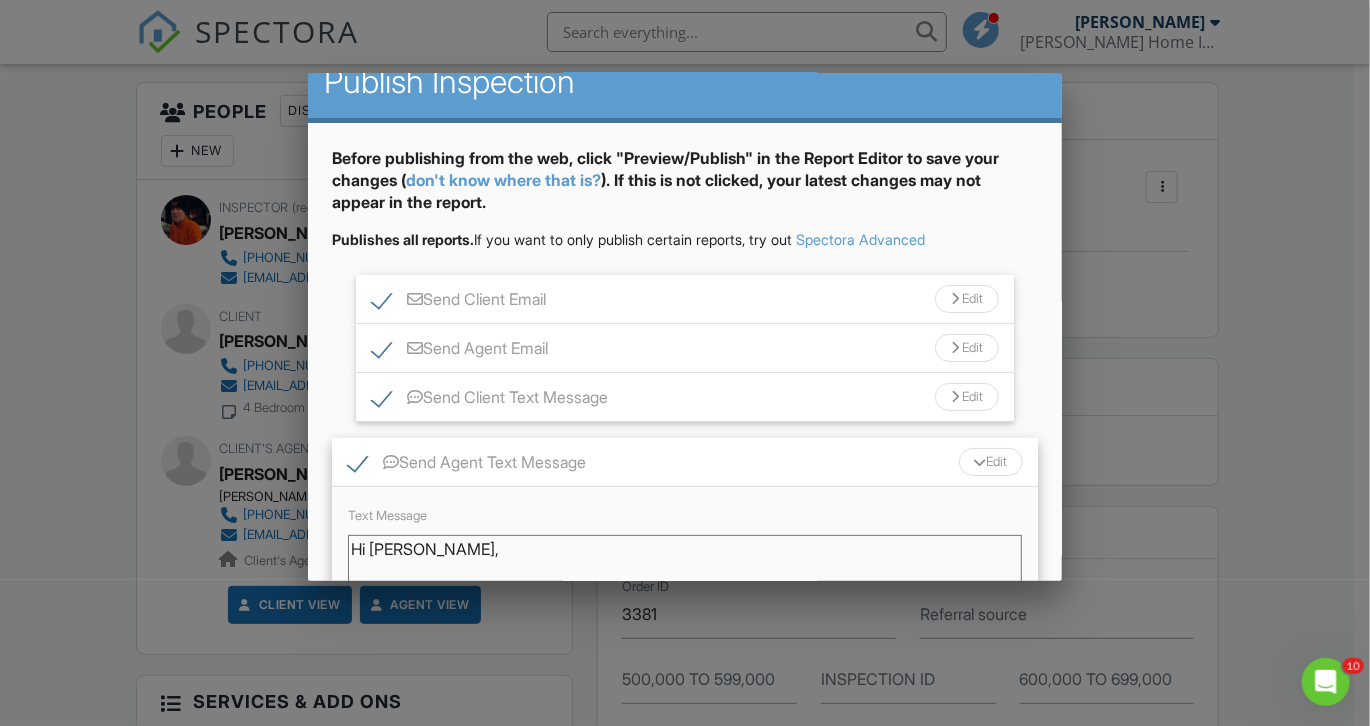 scroll, scrollTop: 49, scrollLeft: 0, axis: vertical 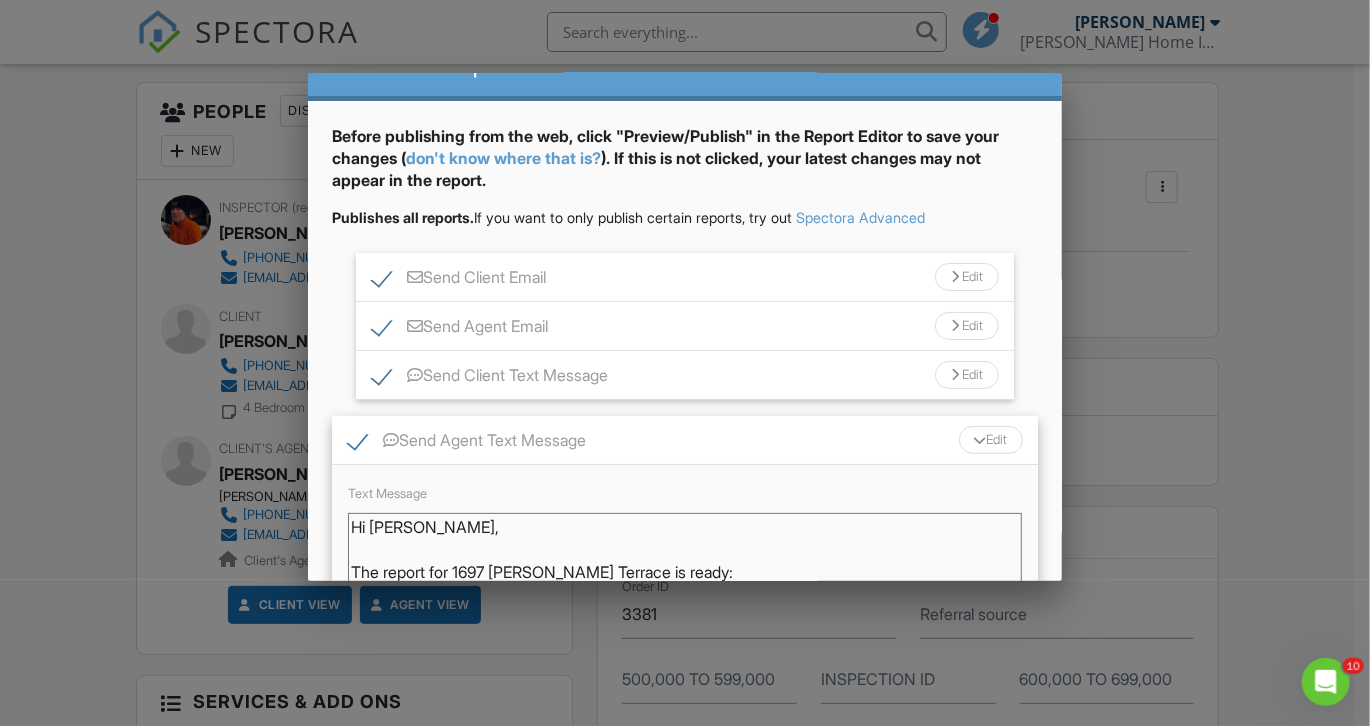 click on "Hi [PERSON_NAME], the report for 1697 [PERSON_NAME] Terrace is ready:
[URL][DOMAIN_NAME]
- [PERSON_NAME] [PHONE_NUMBER]" at bounding box center [685, 563] 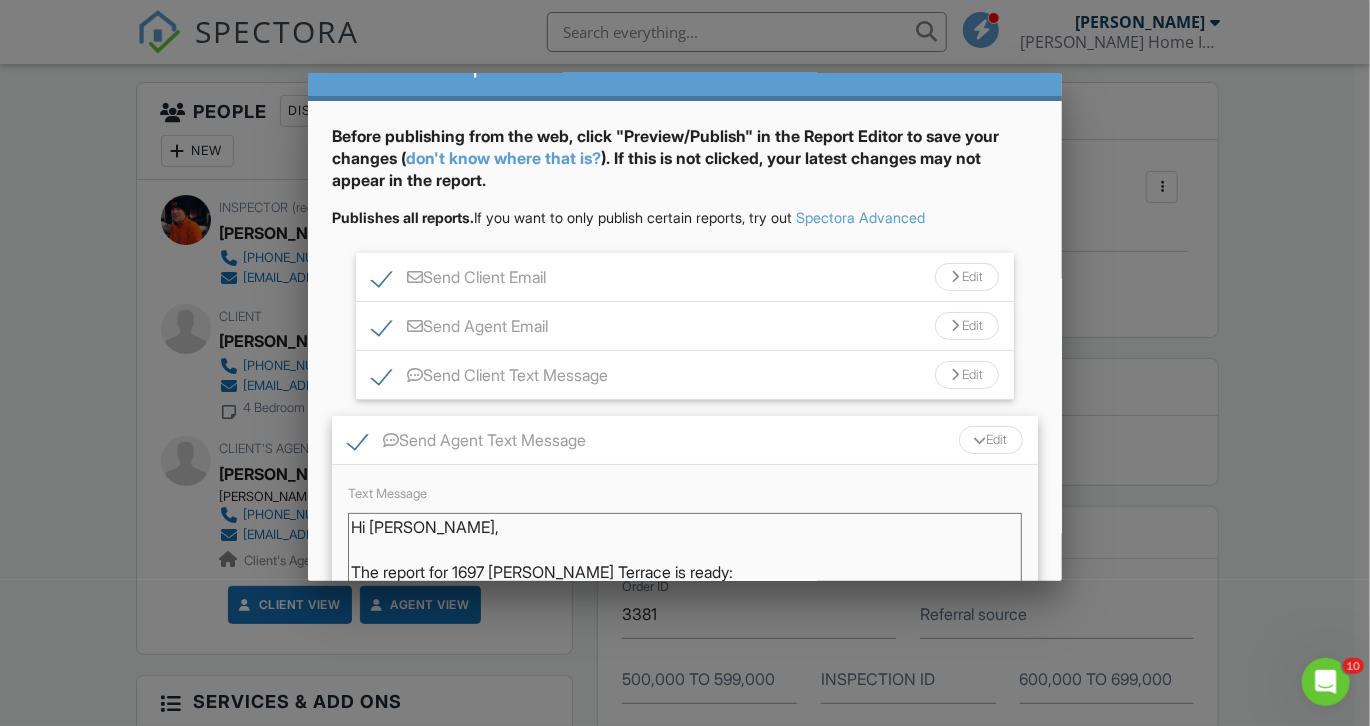 type on "Hi [PERSON_NAME],
The report for 1697 [PERSON_NAME] Terrace is ready:
[URL][DOMAIN_NAME]
- [PERSON_NAME] [PHONE_NUMBER]" 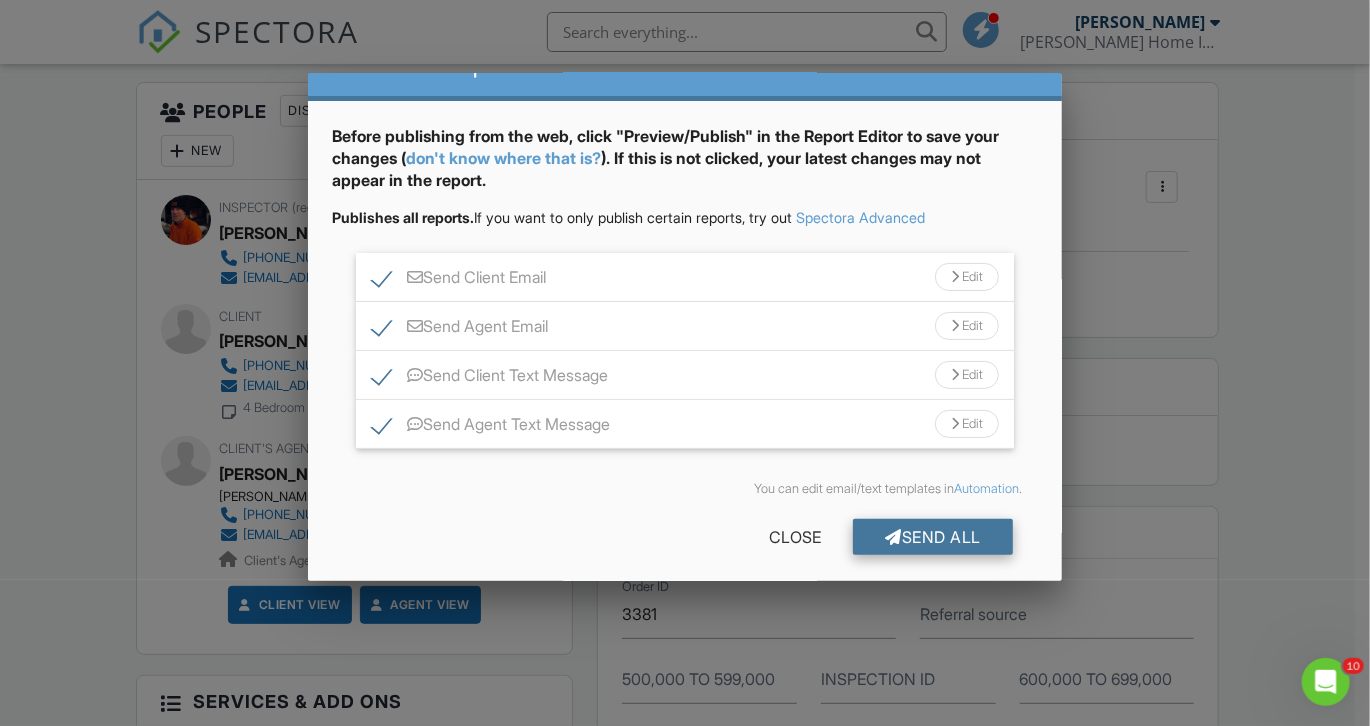 click on "Send All" at bounding box center [933, 537] 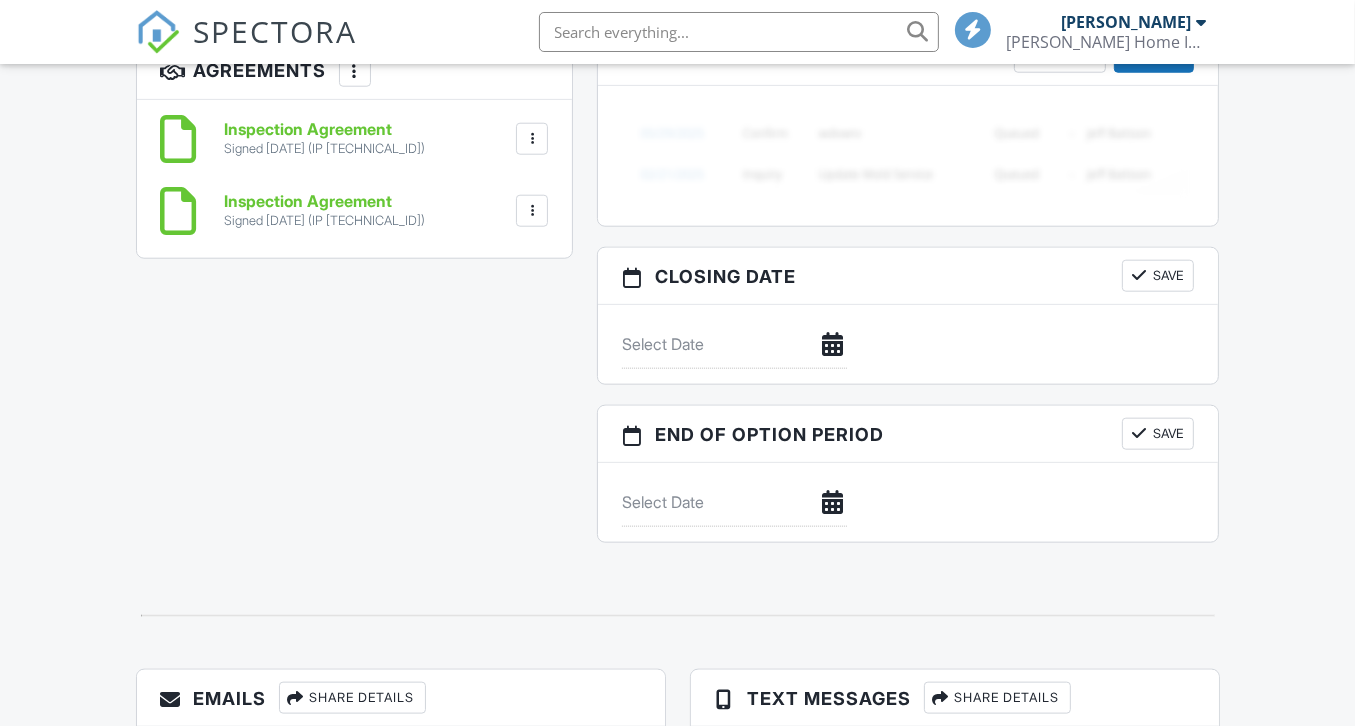 scroll, scrollTop: 1860, scrollLeft: 0, axis: vertical 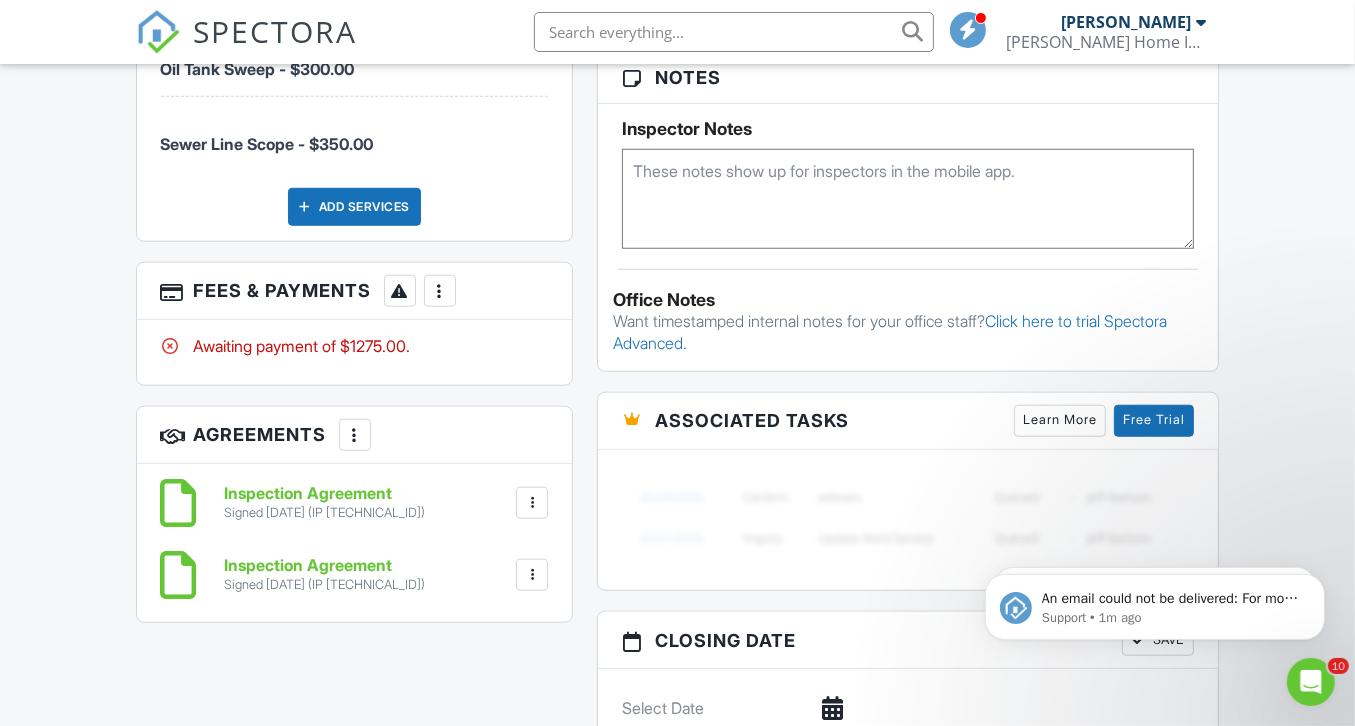 click at bounding box center (440, 291) 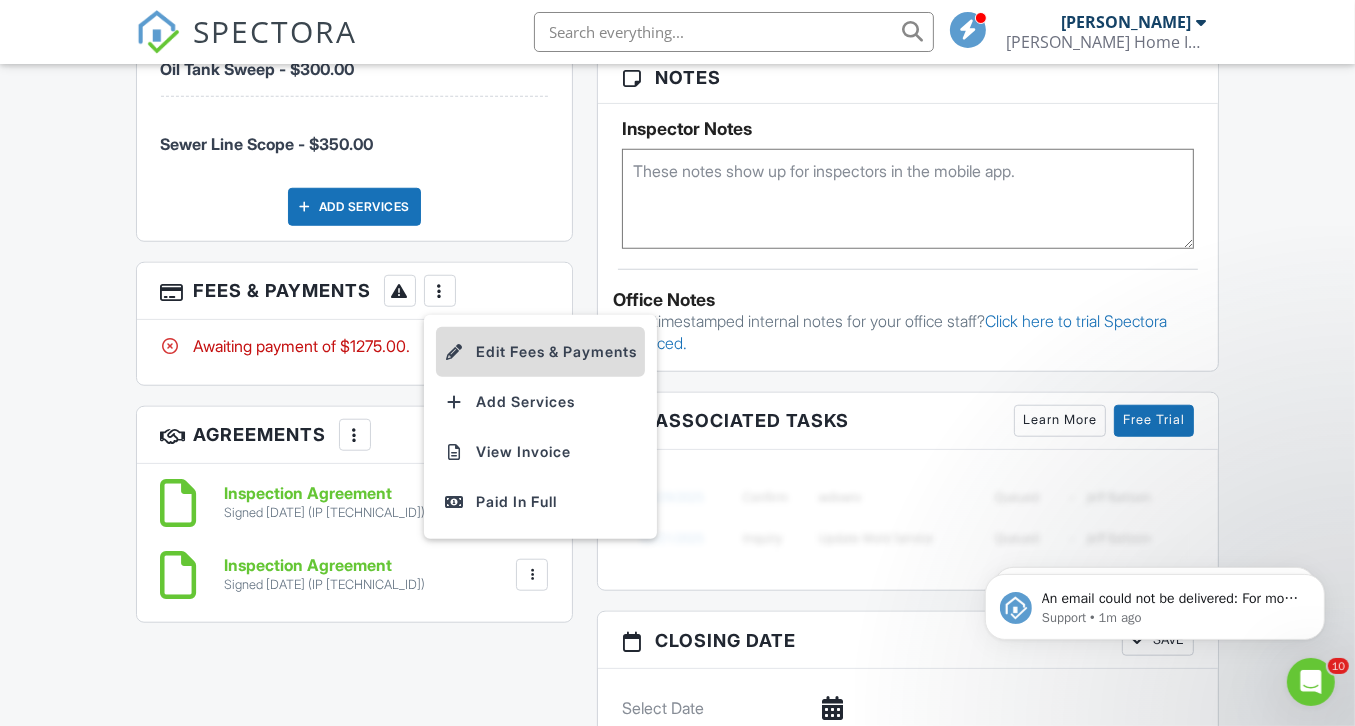 click on "Edit Fees & Payments" at bounding box center [540, 352] 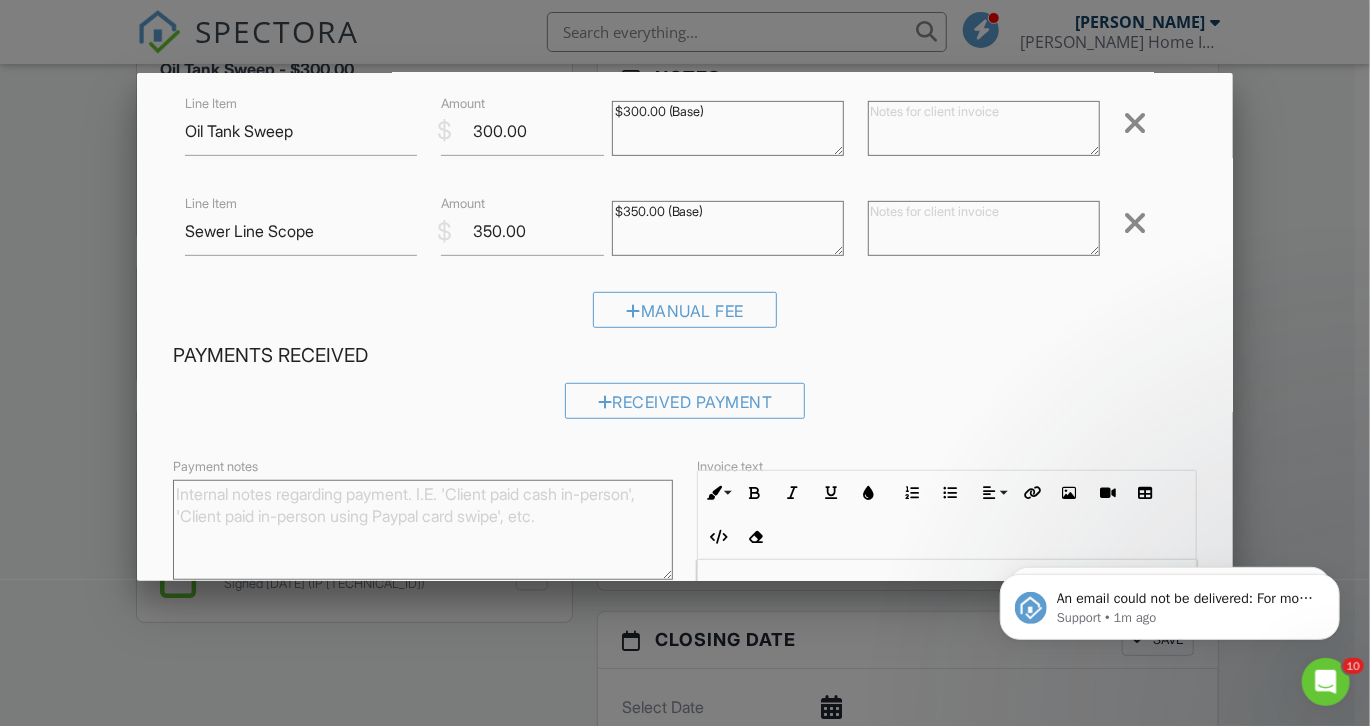 scroll, scrollTop: 518, scrollLeft: 0, axis: vertical 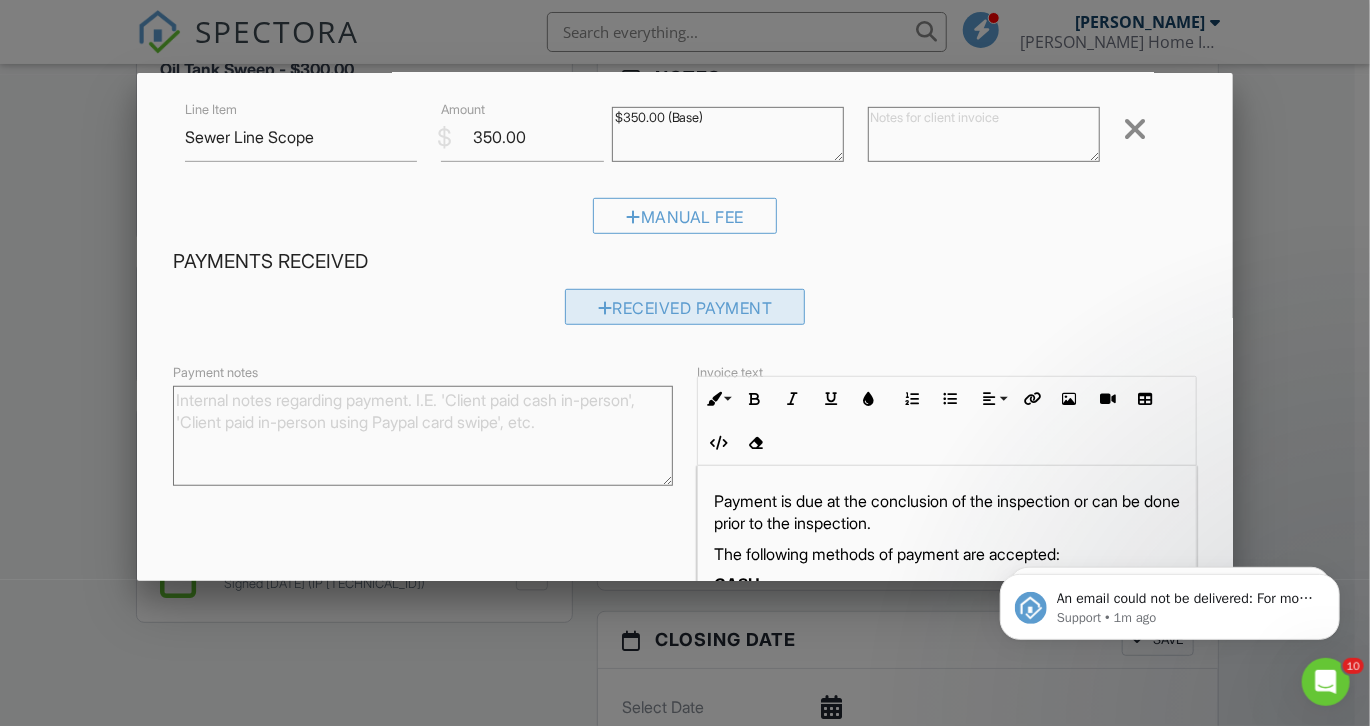 click at bounding box center (605, 308) 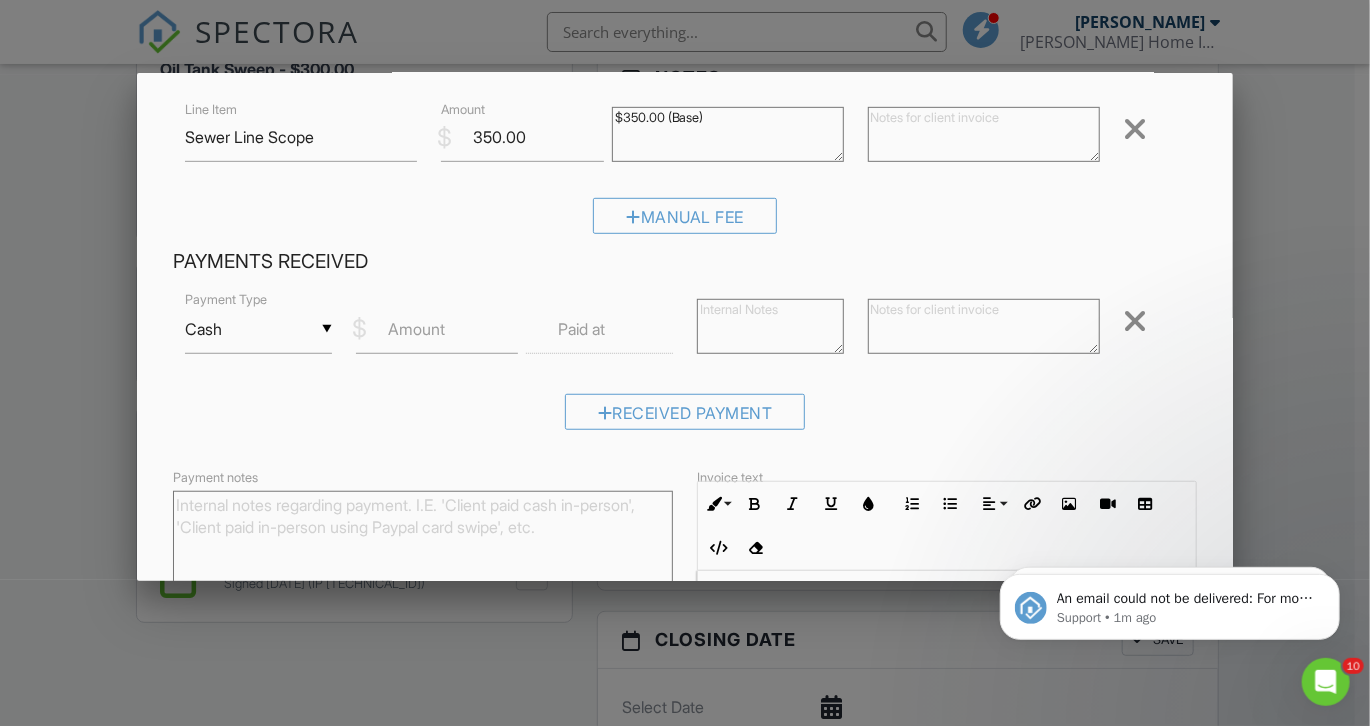 click on "▼ Cash Cash Check On-Site Card Other Cash
Check
On-Site Card
Other" at bounding box center [258, 329] 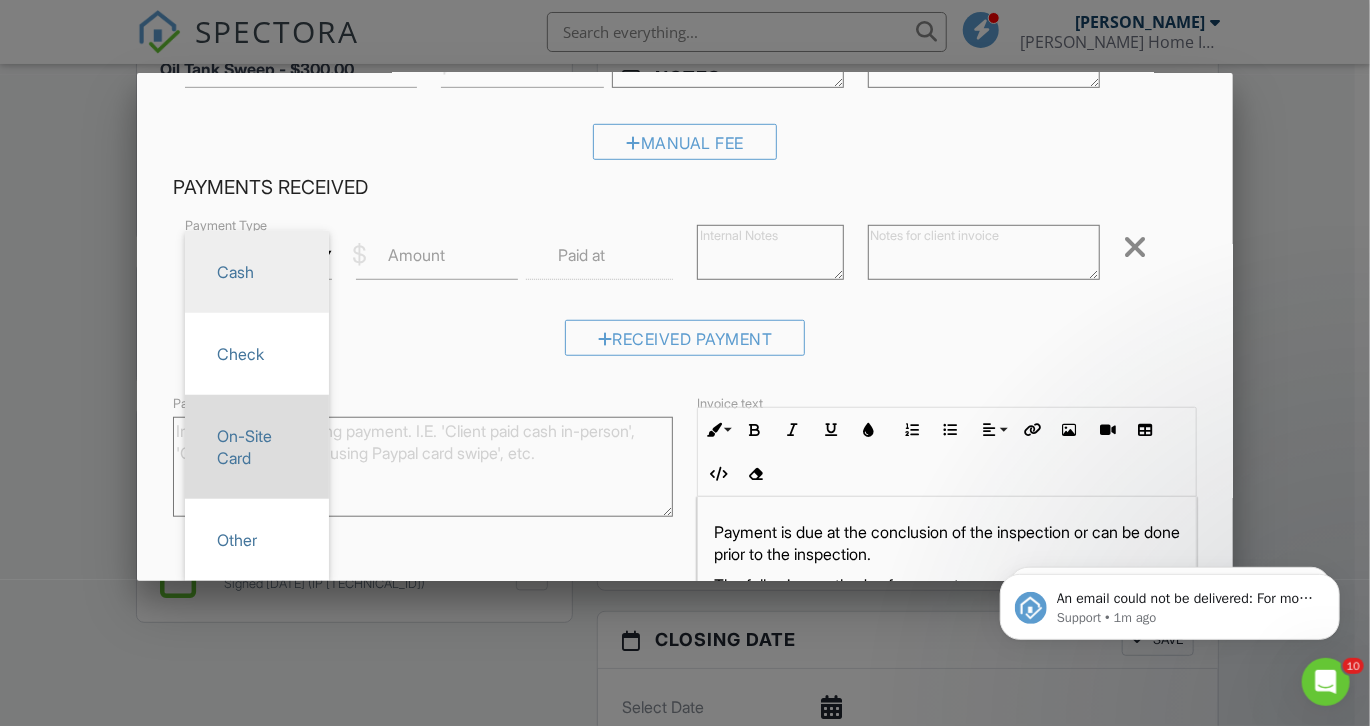 scroll, scrollTop: 594, scrollLeft: 0, axis: vertical 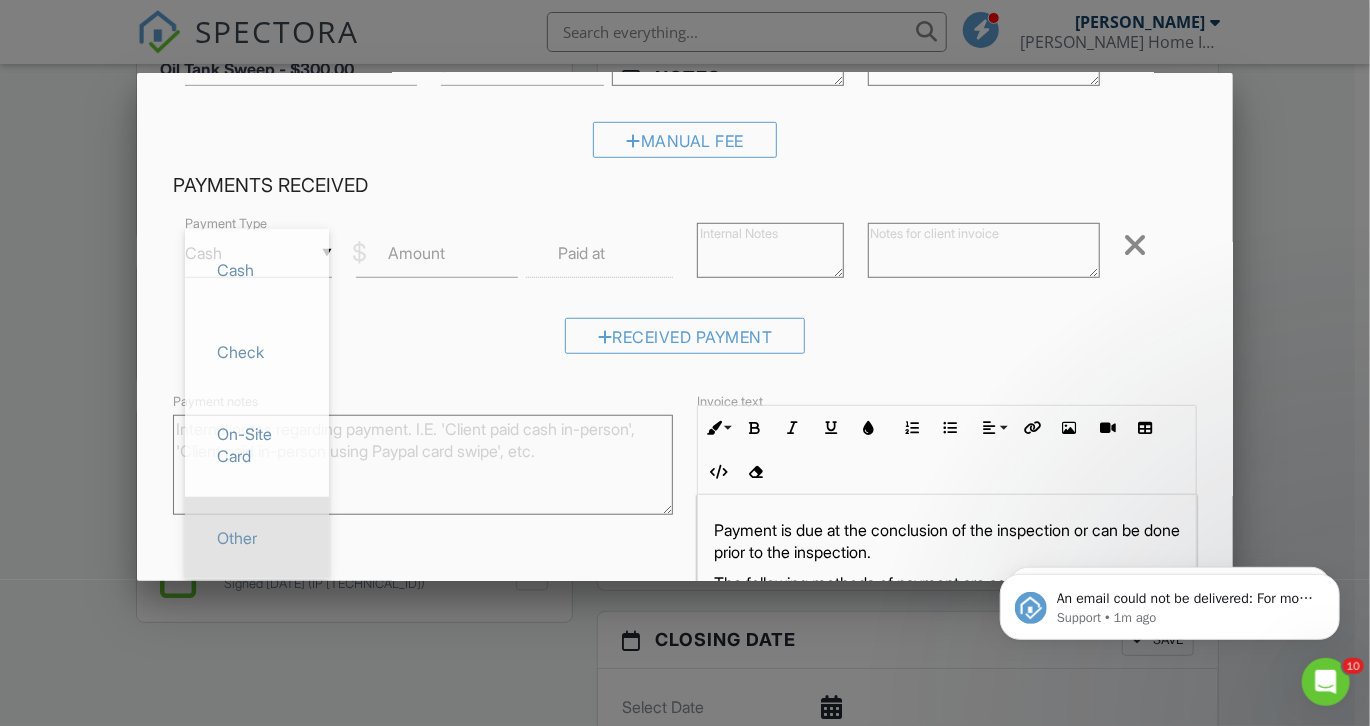 click on "Other" at bounding box center [257, 538] 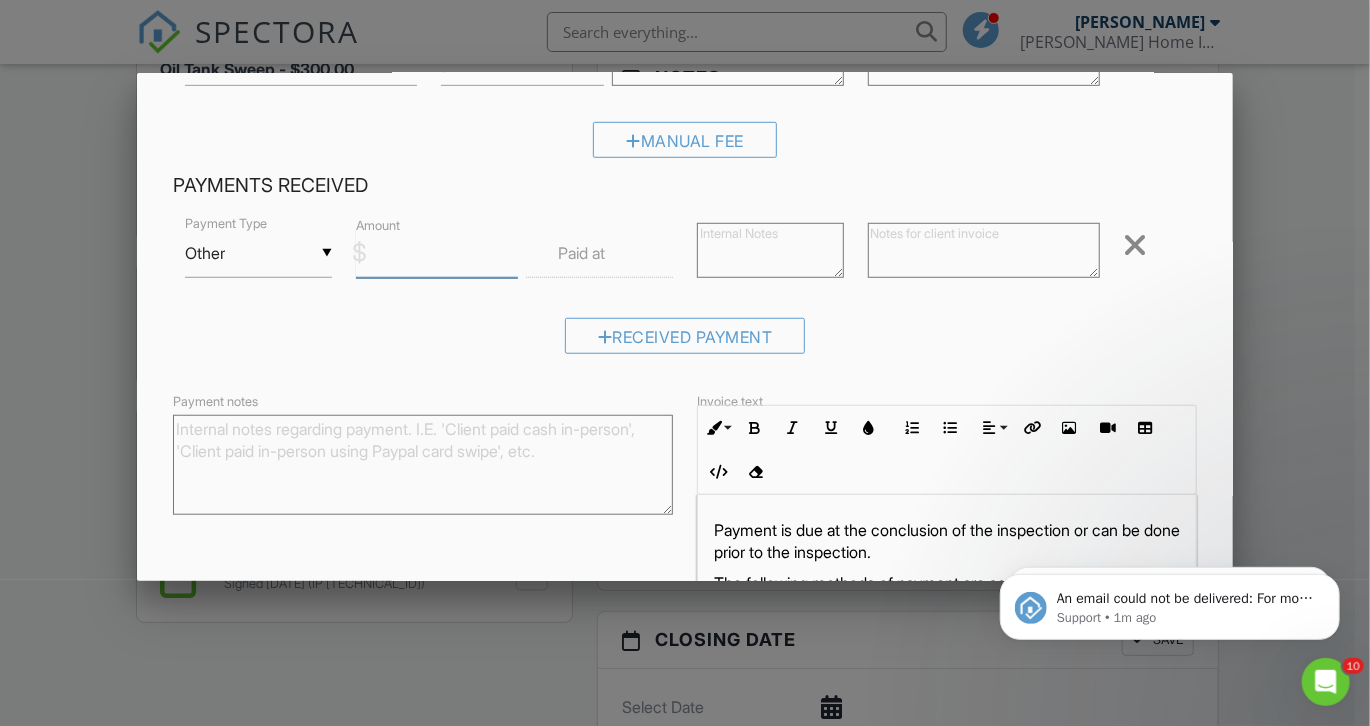 click on "Amount" at bounding box center [437, 253] 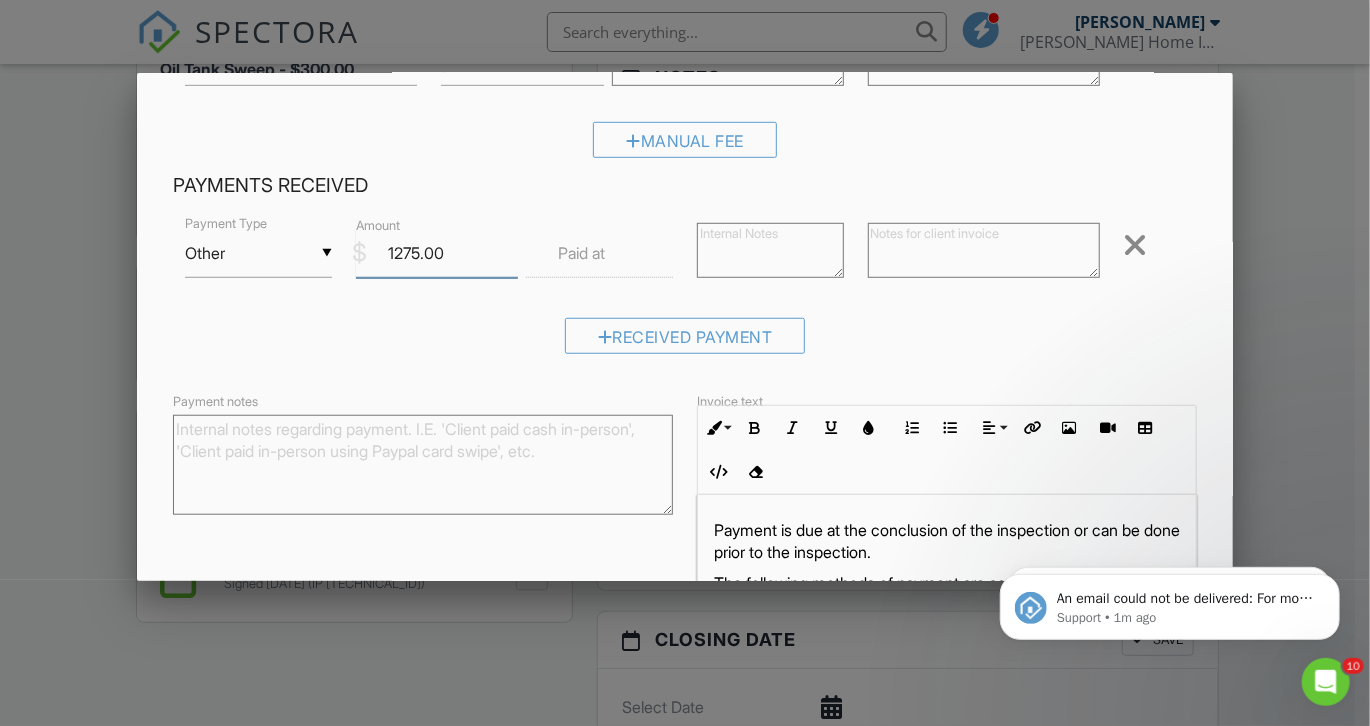 type on "1275.00" 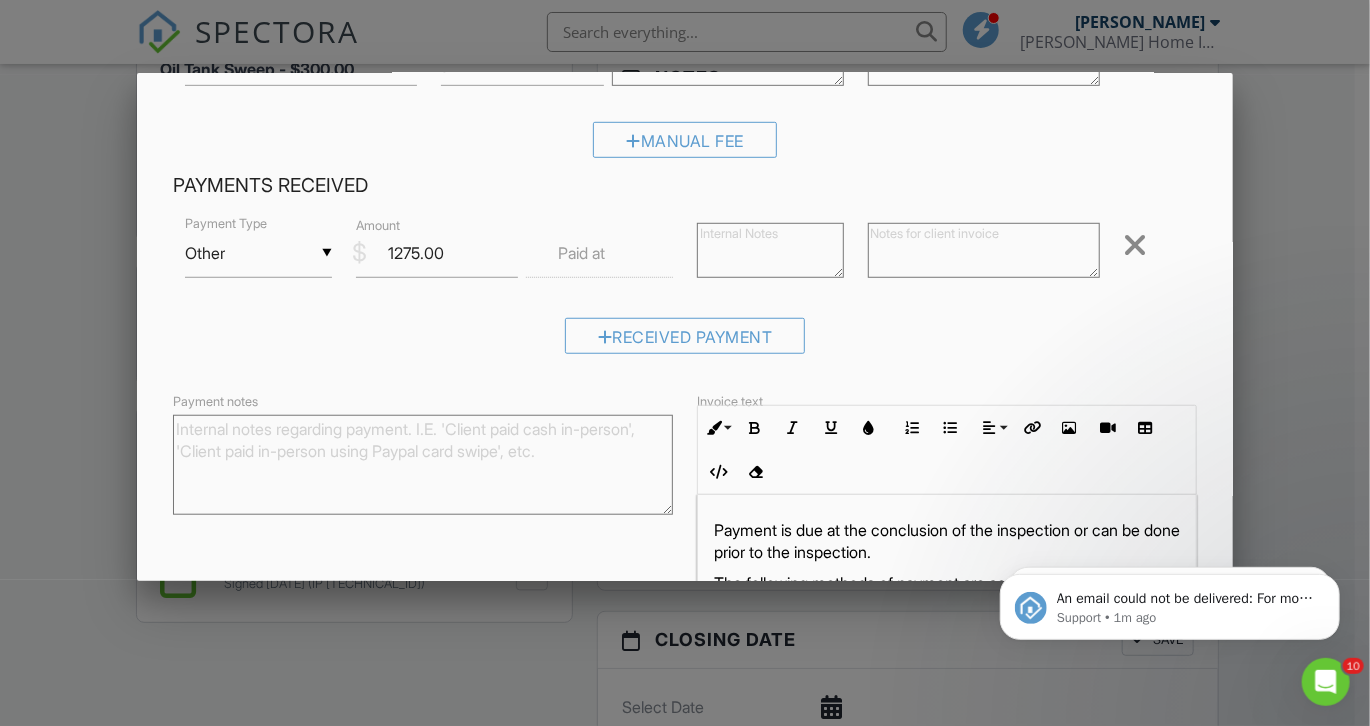 click at bounding box center [984, 250] 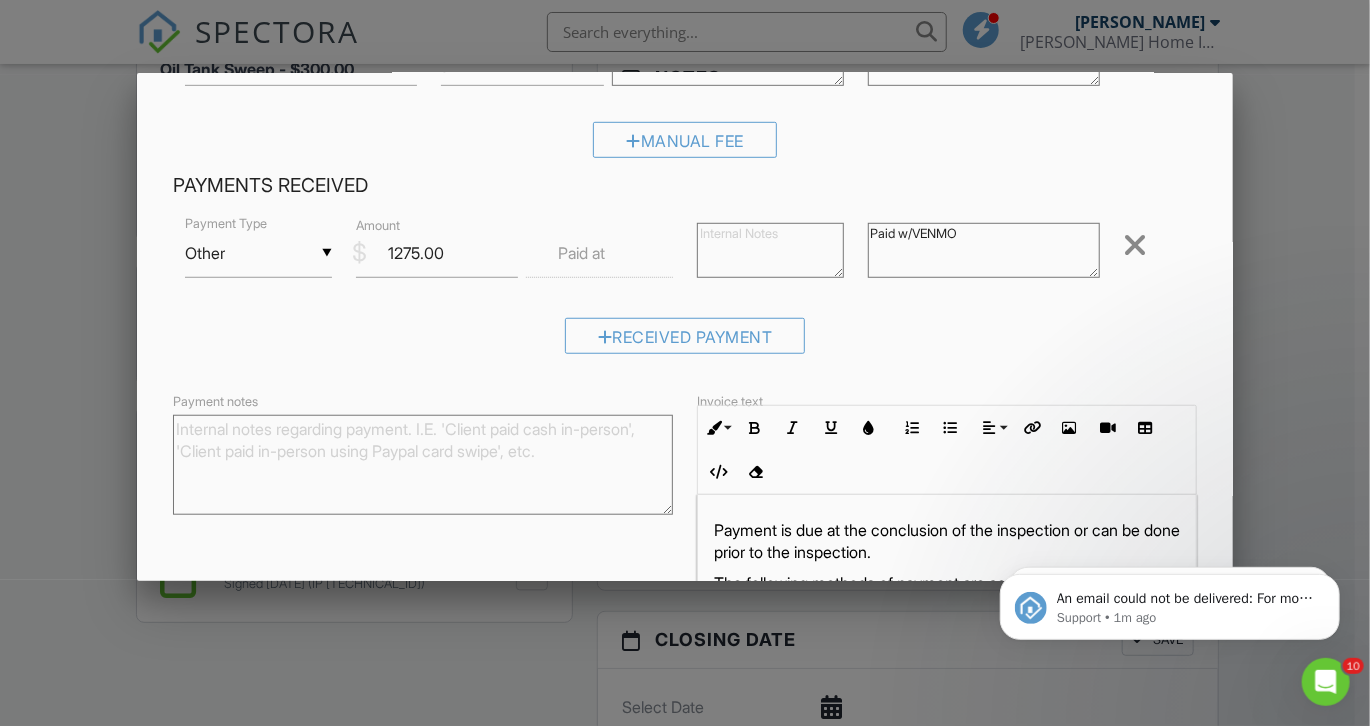 type on "Paid w/VENMO" 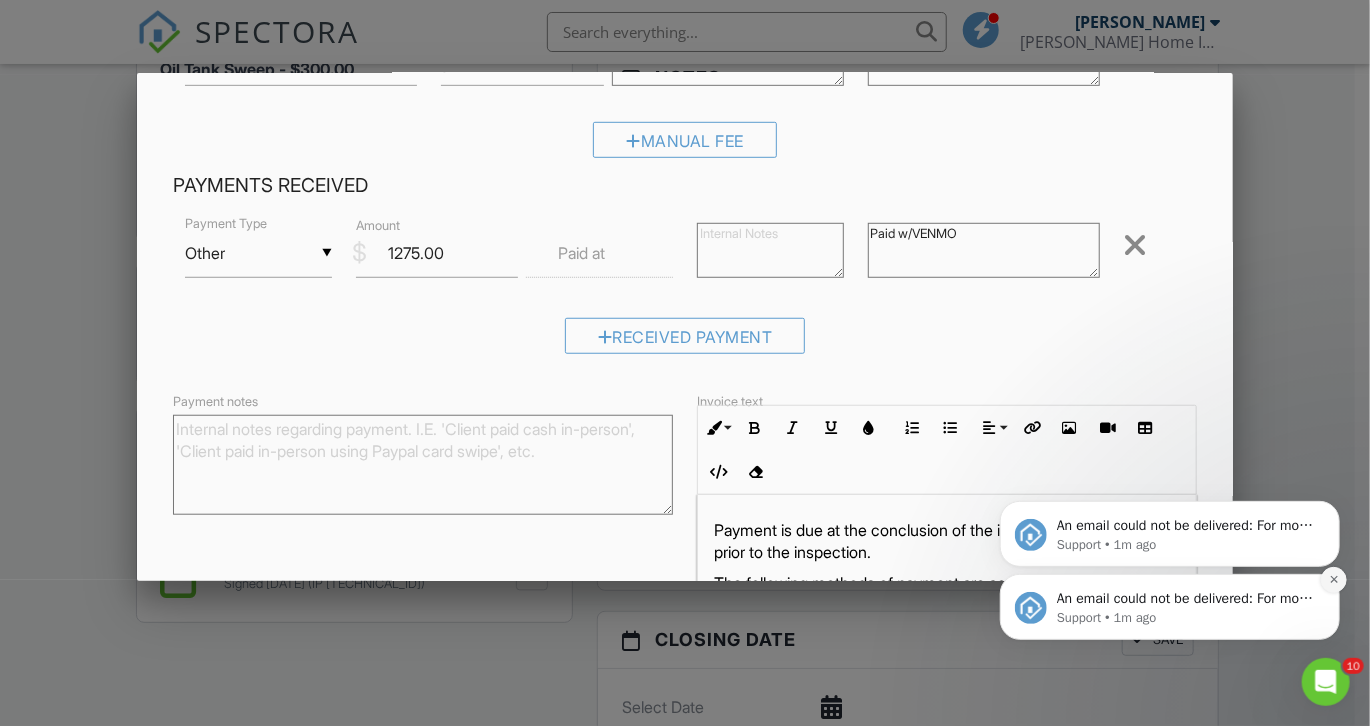 click 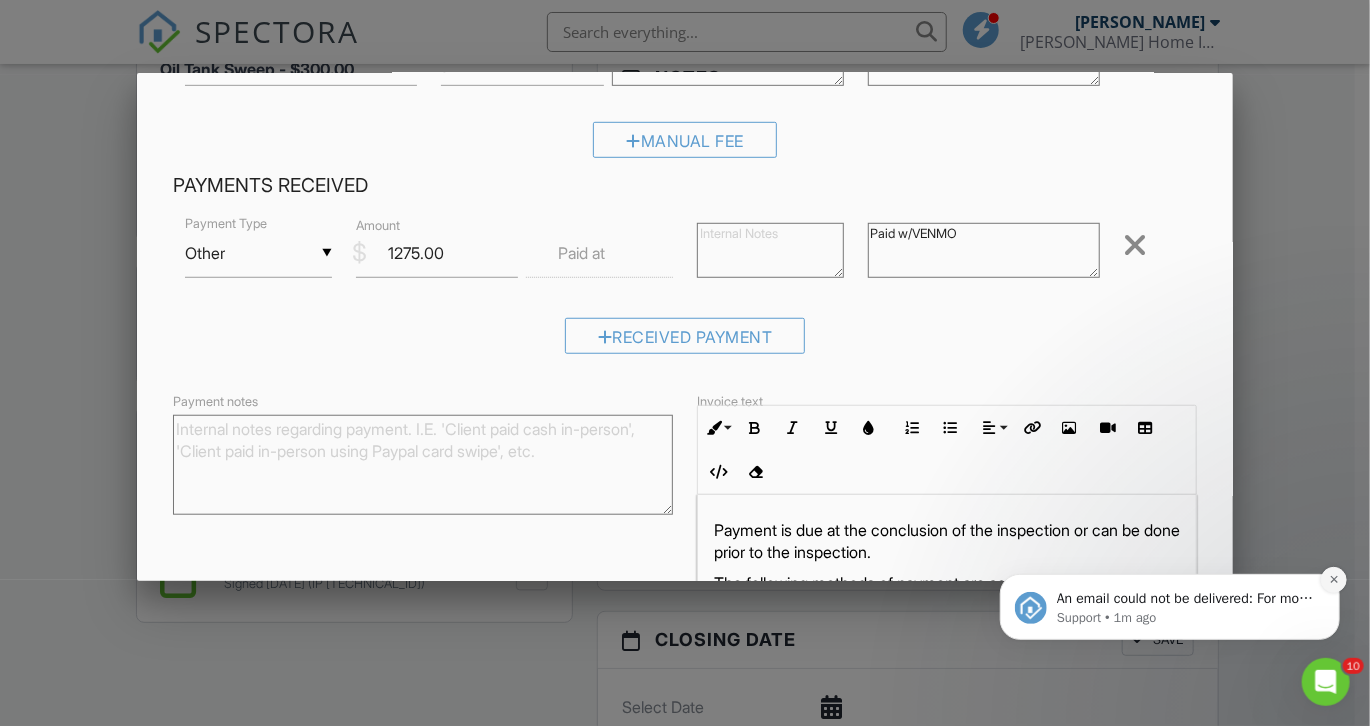 click 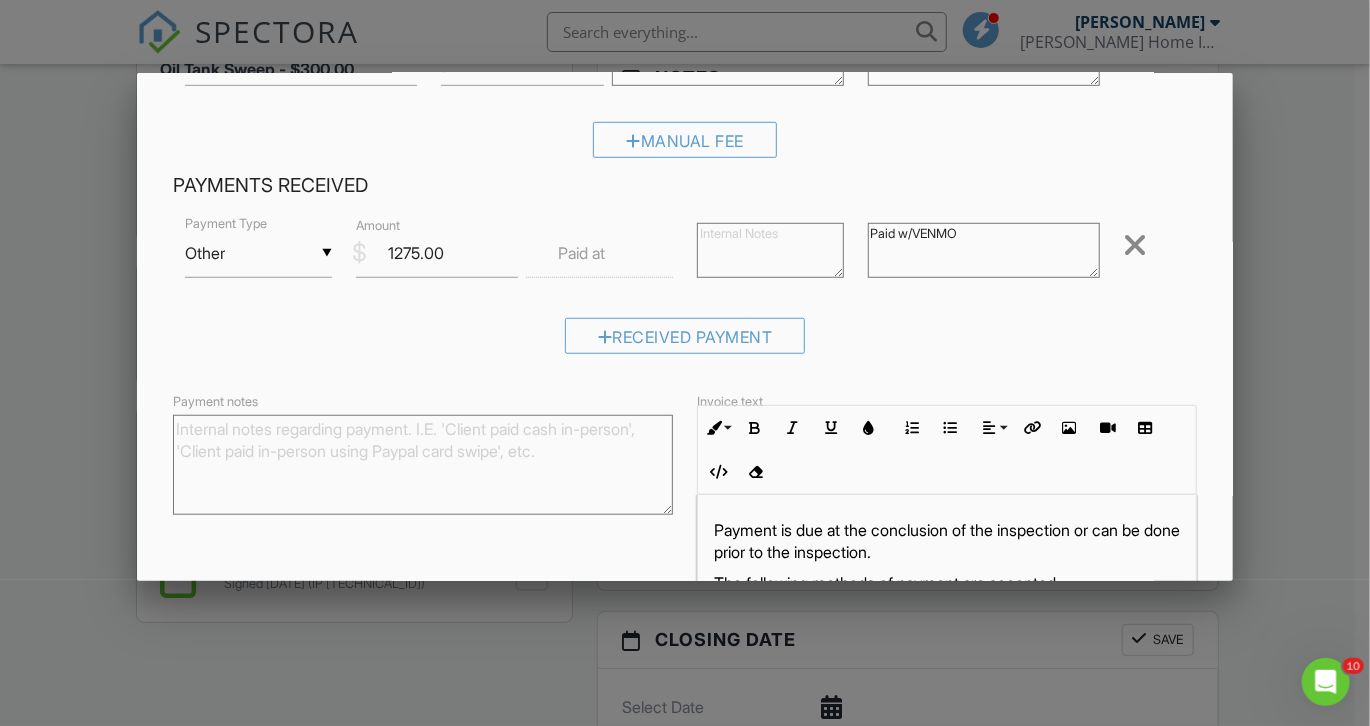 scroll, scrollTop: 752, scrollLeft: 0, axis: vertical 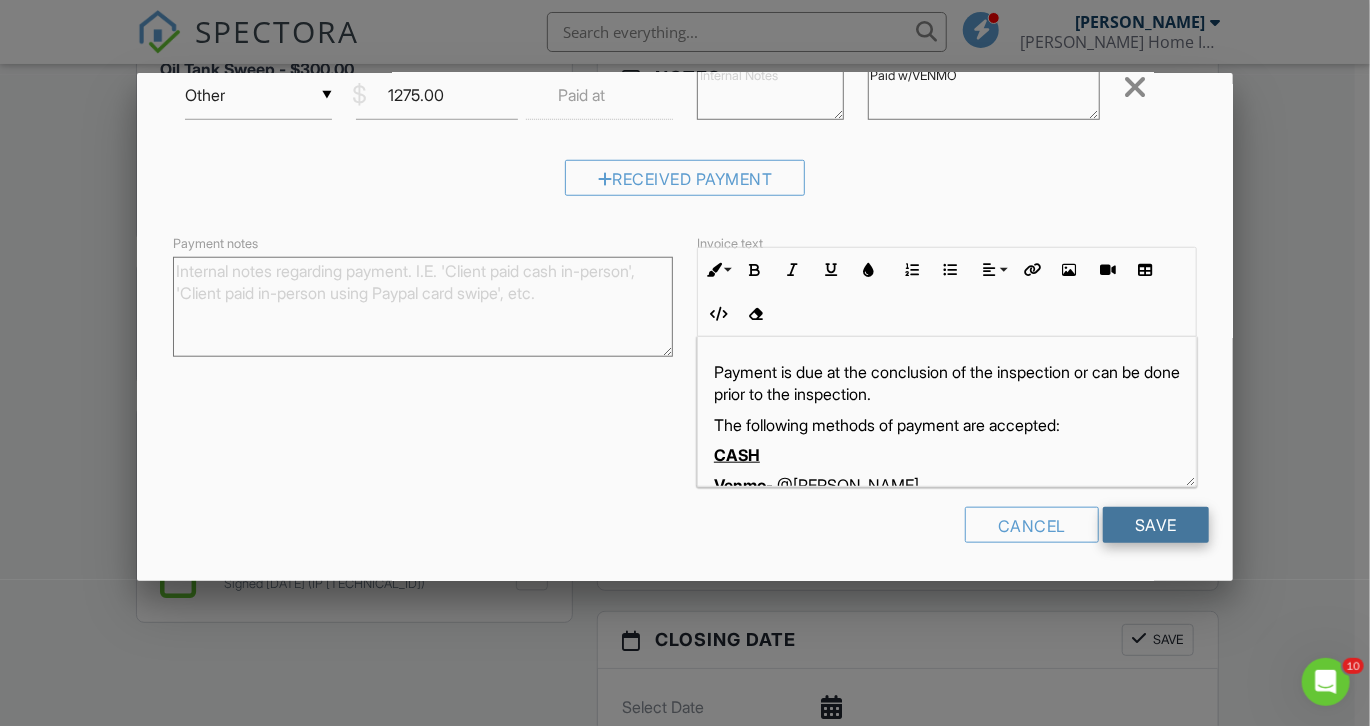 click on "Save" at bounding box center (1156, 525) 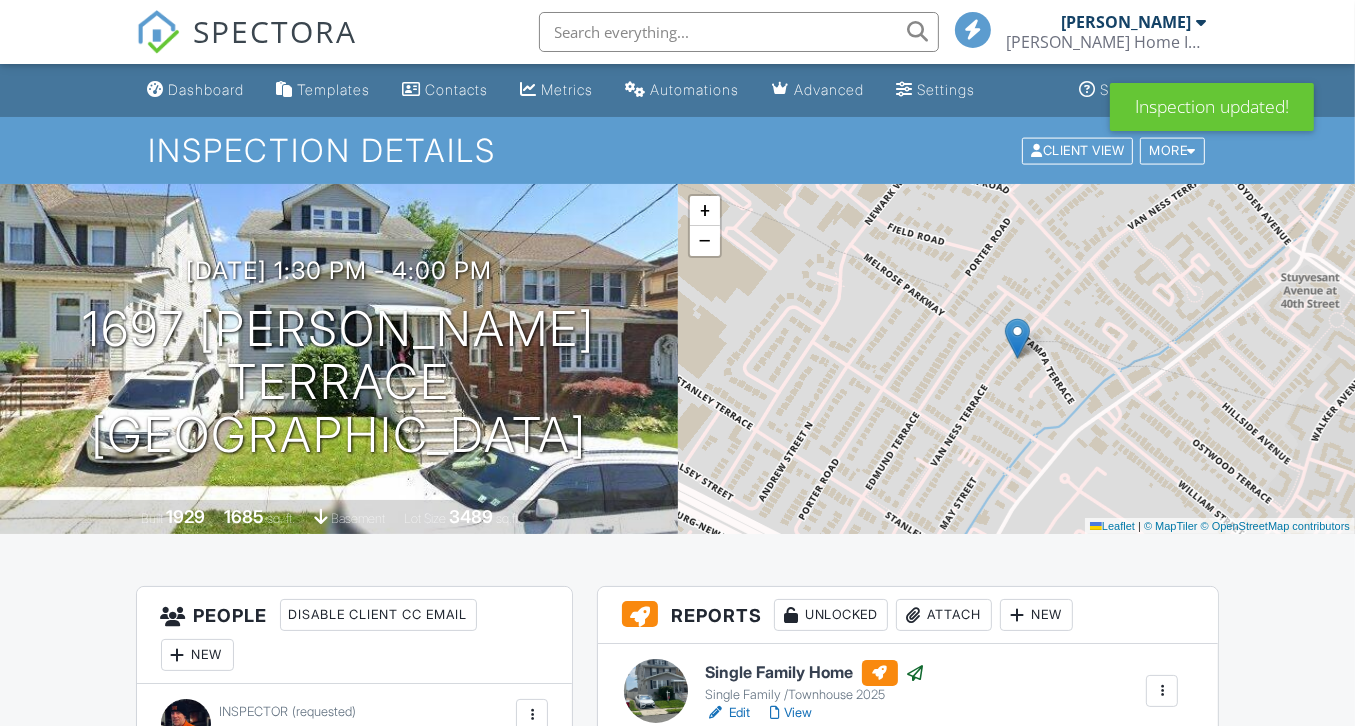 scroll, scrollTop: 0, scrollLeft: 0, axis: both 